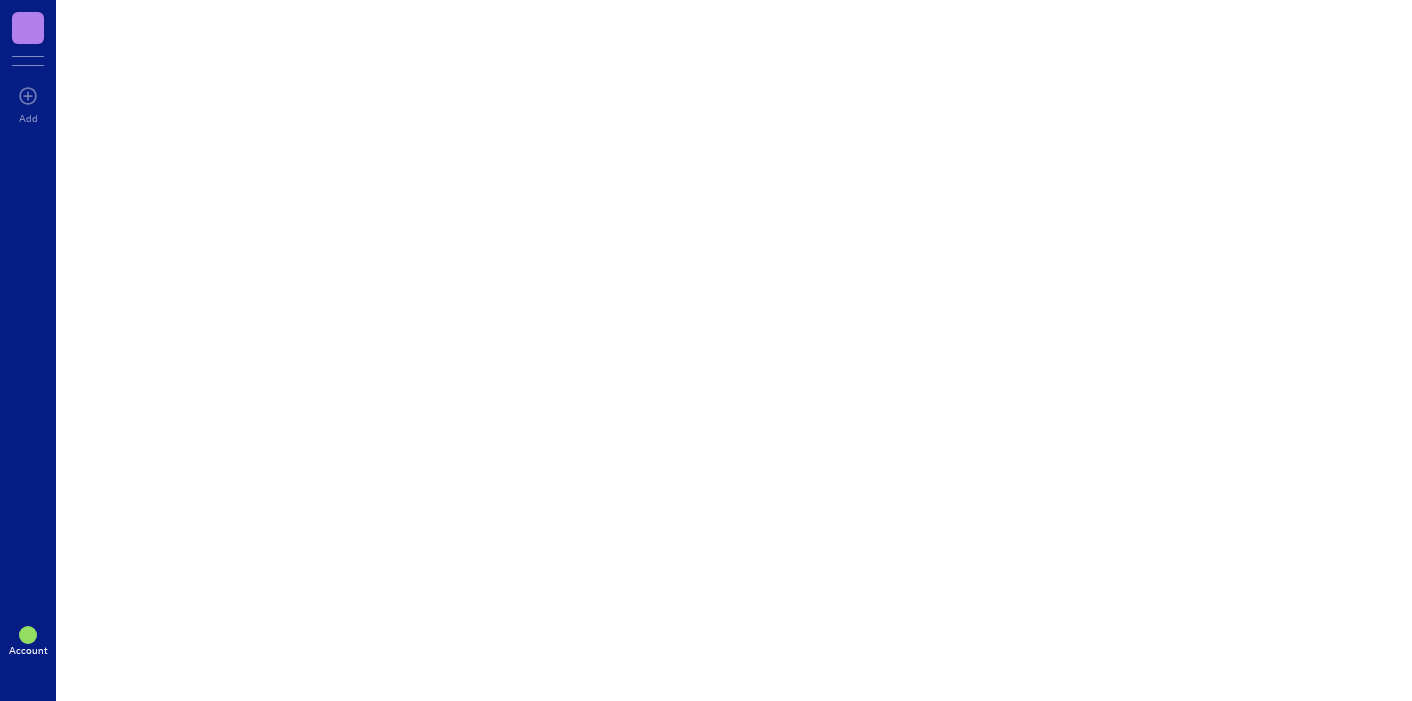 scroll, scrollTop: 0, scrollLeft: 0, axis: both 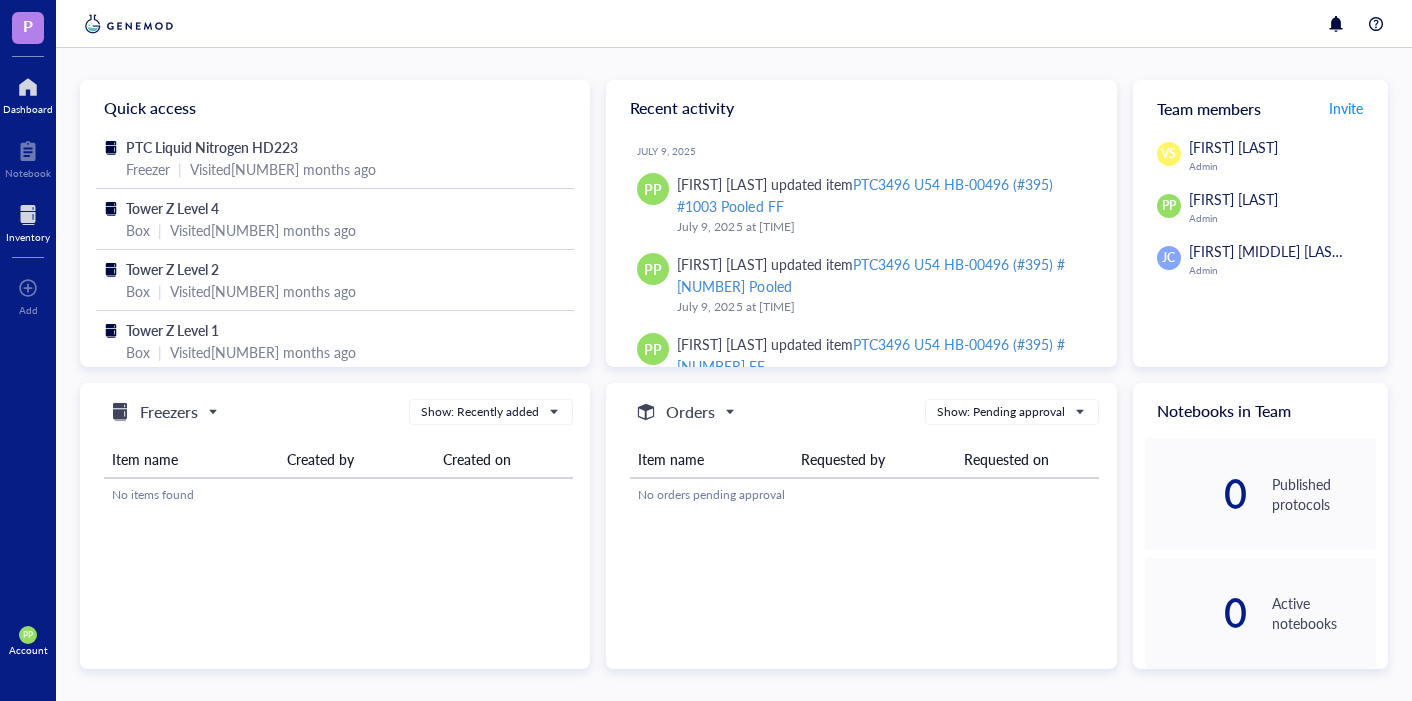 click at bounding box center (28, 215) 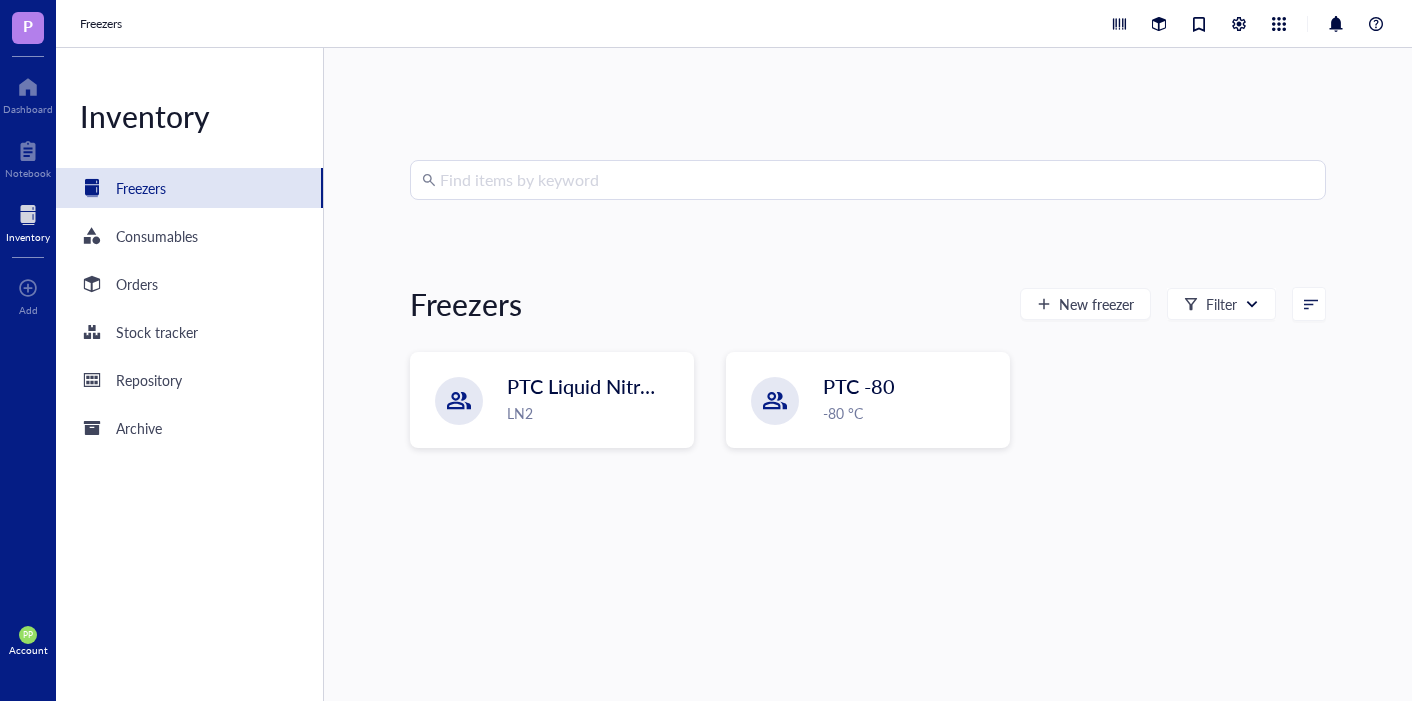 click at bounding box center (877, 180) 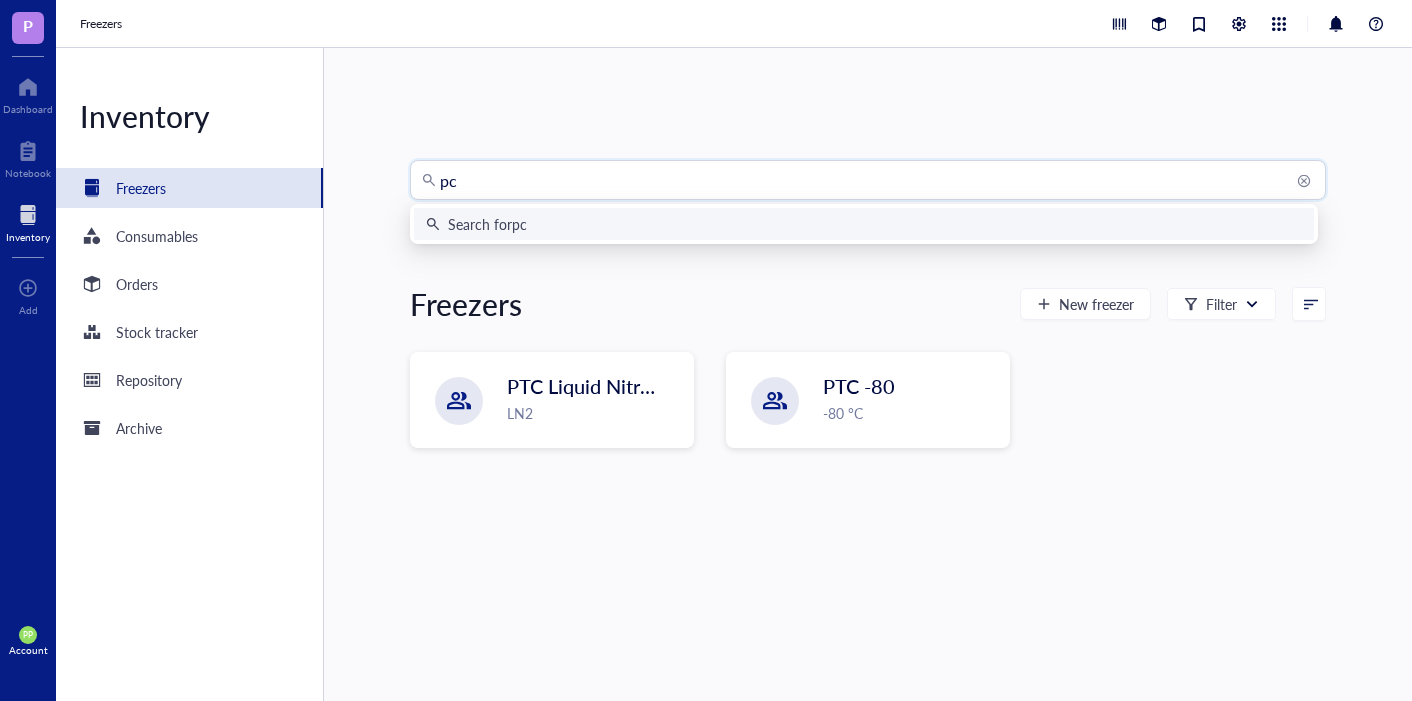 type on "pc3" 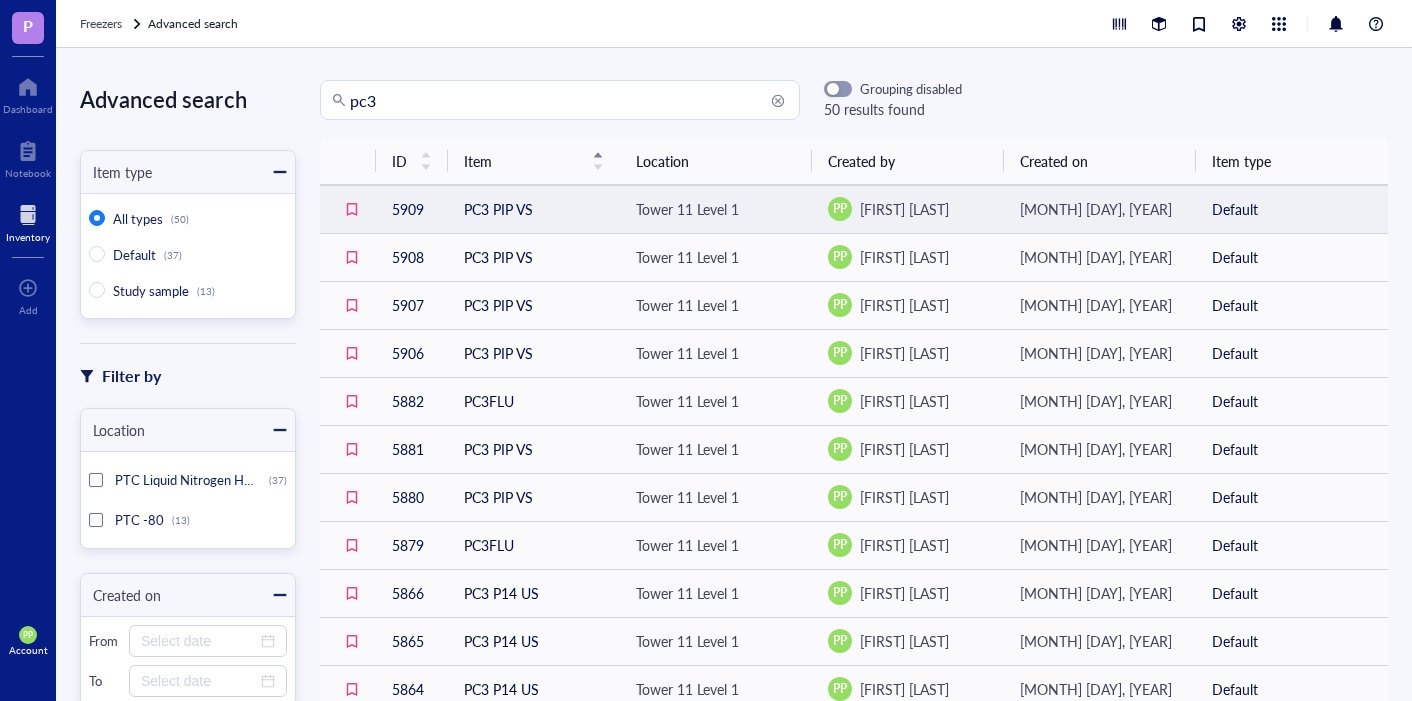 click on "PC3 PIP VS" at bounding box center [534, 209] 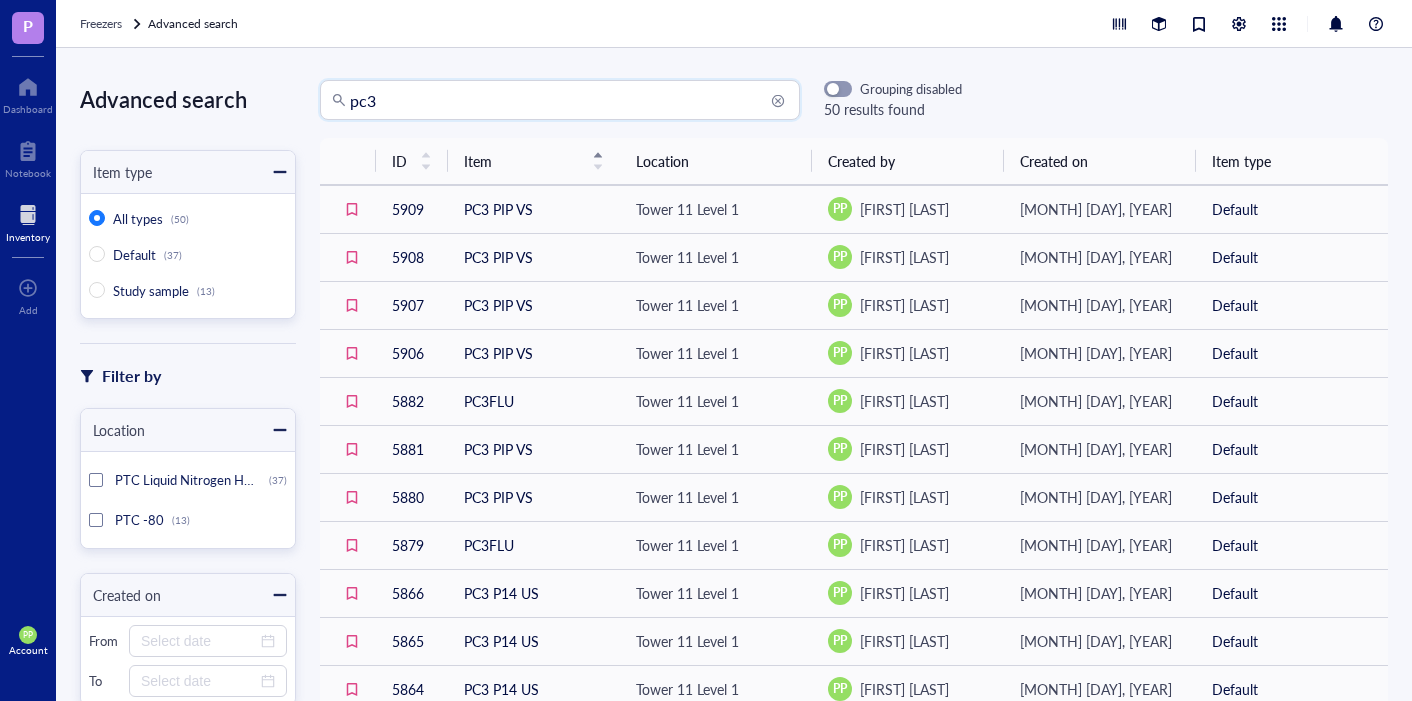 click on "pc3" at bounding box center [569, 100] 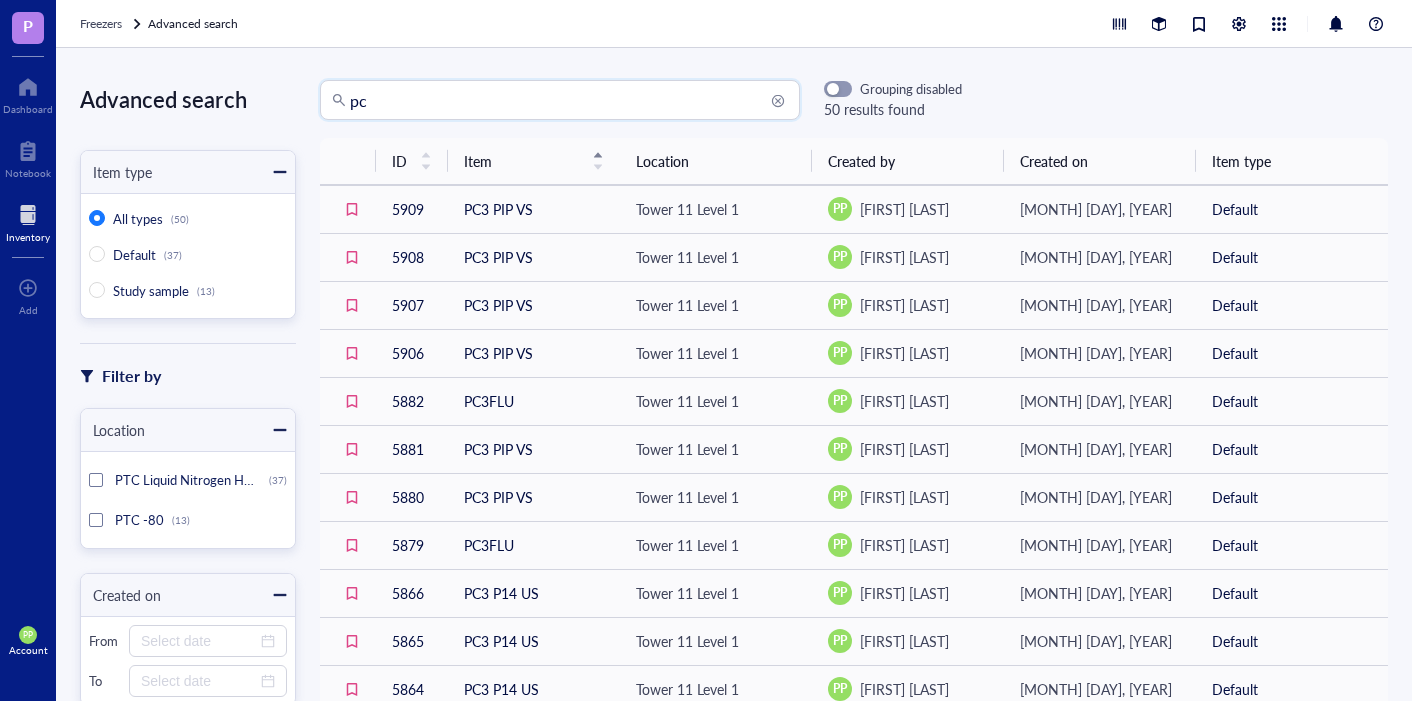 type on "p" 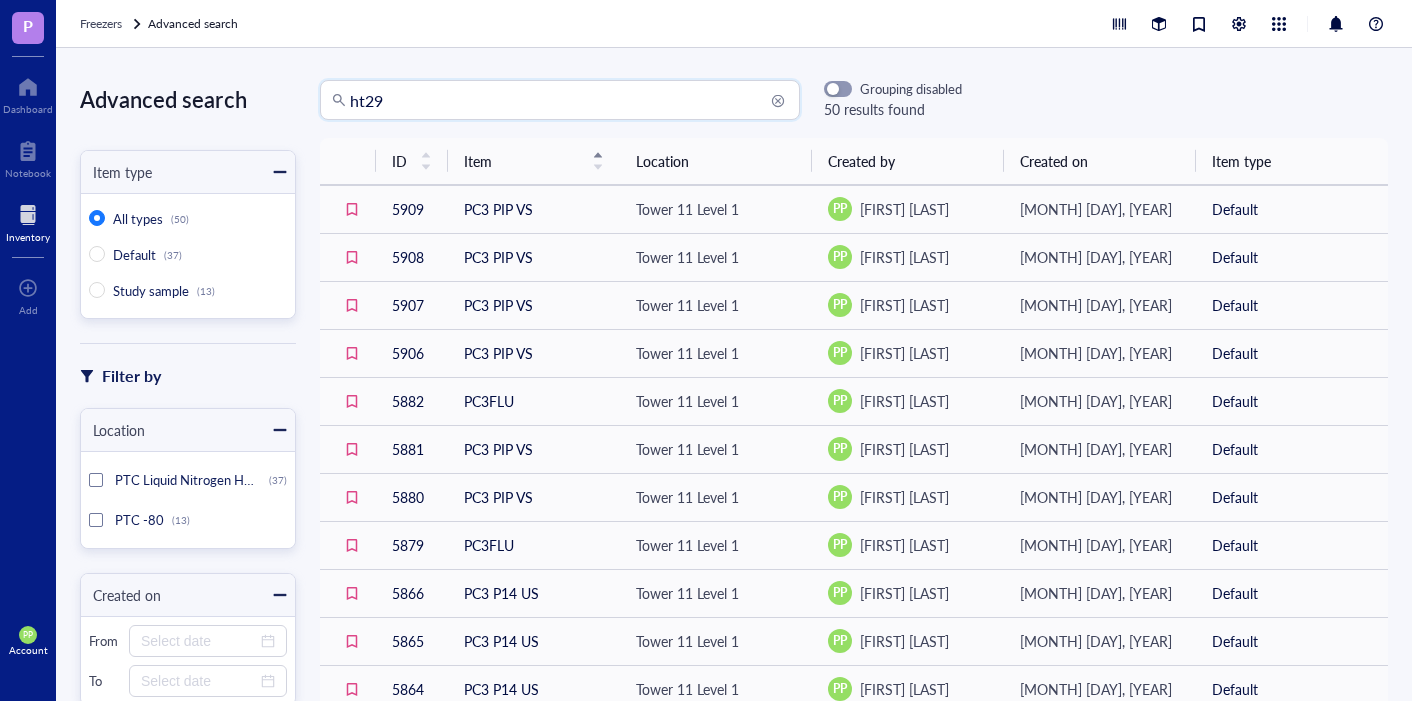 type on "ht29" 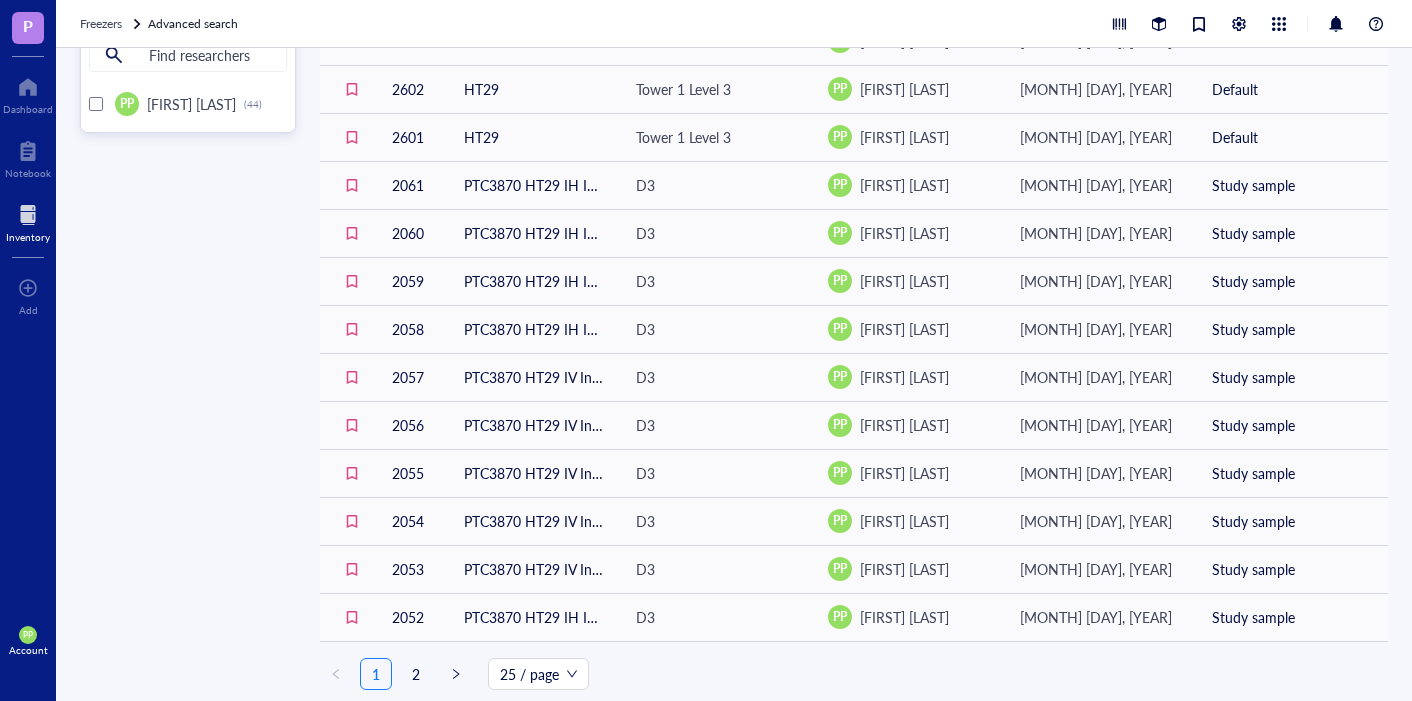 scroll, scrollTop: 749, scrollLeft: 0, axis: vertical 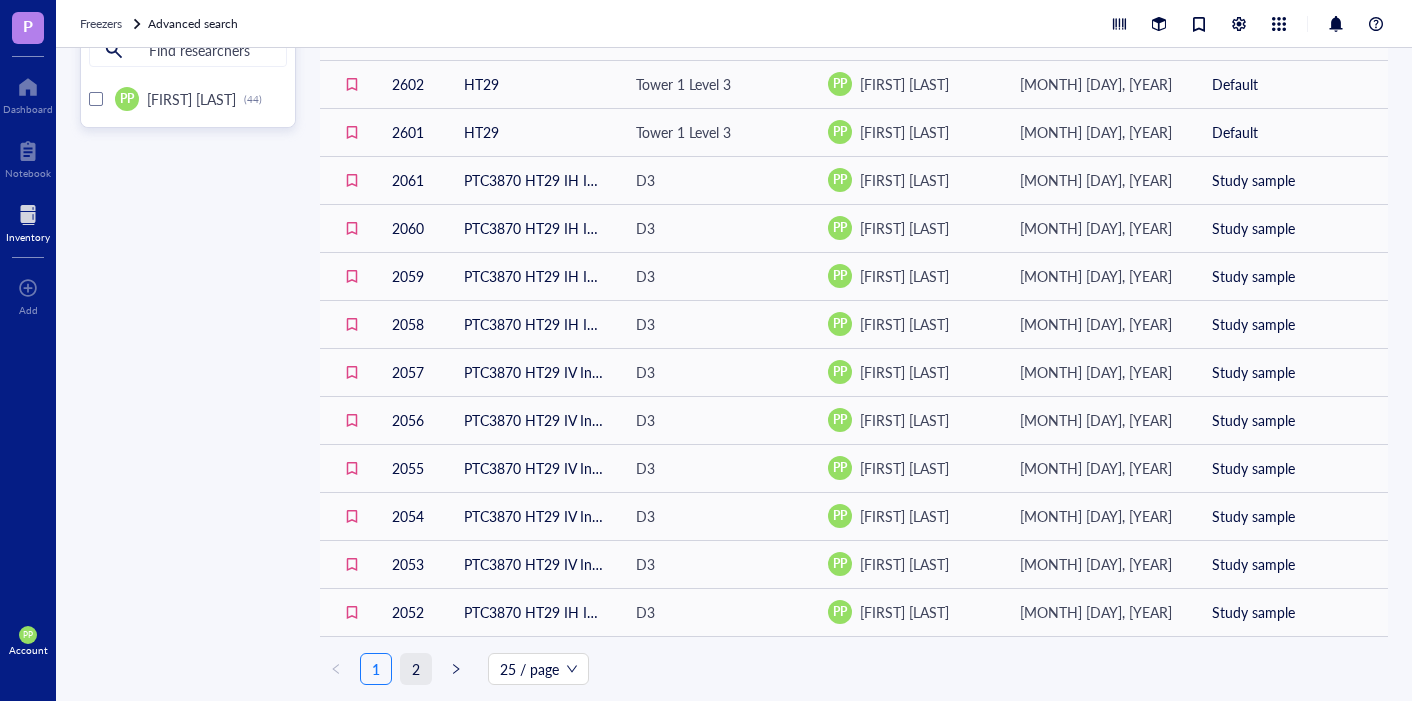 click on "2" at bounding box center (416, 669) 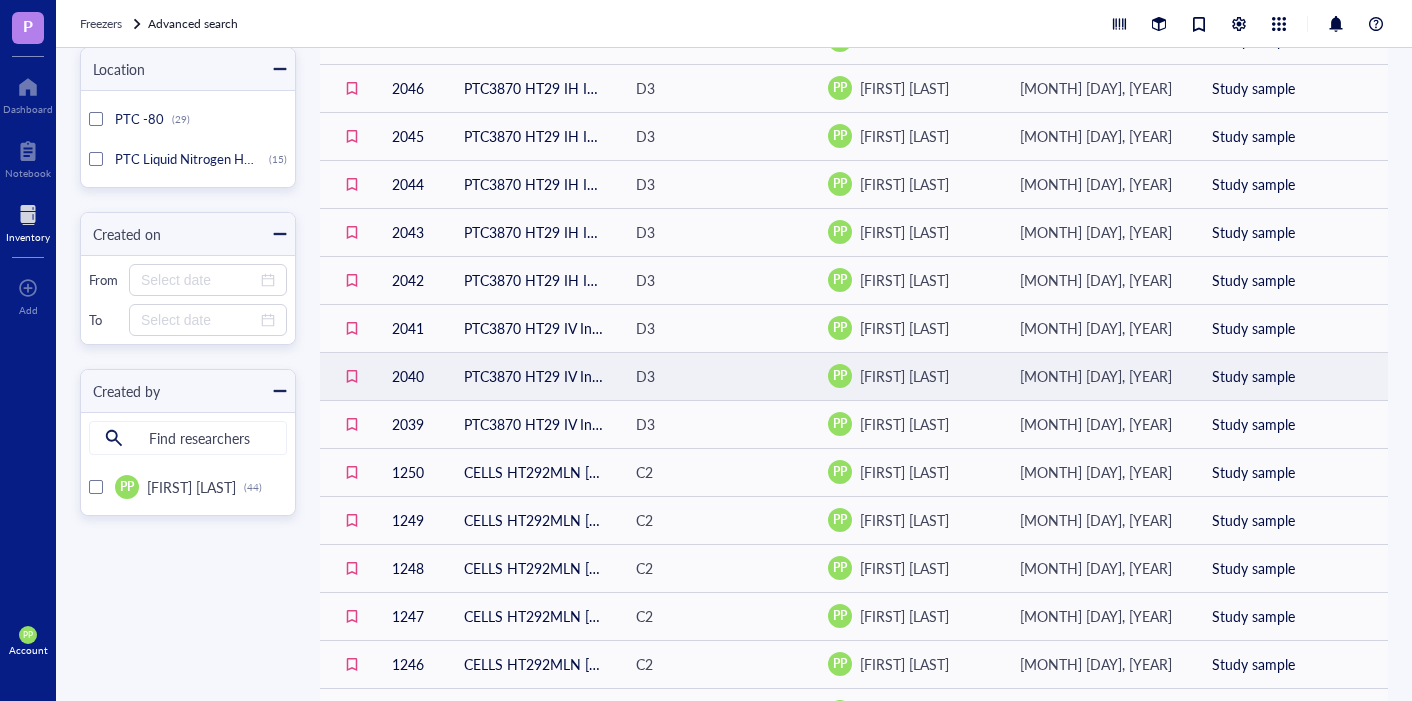 scroll, scrollTop: 461, scrollLeft: 0, axis: vertical 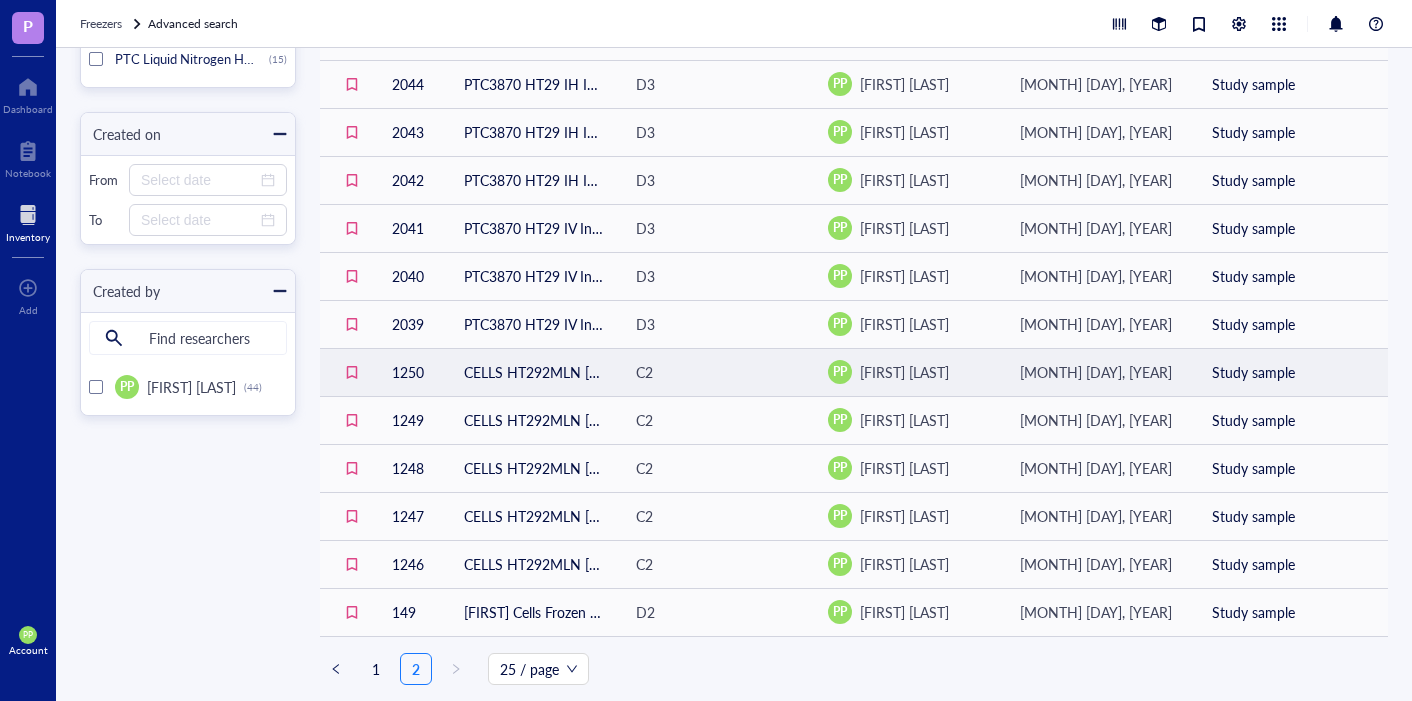 click on "CELLS HT292MLN [MONTH]-[DAY]-[YEAR]" at bounding box center [534, 372] 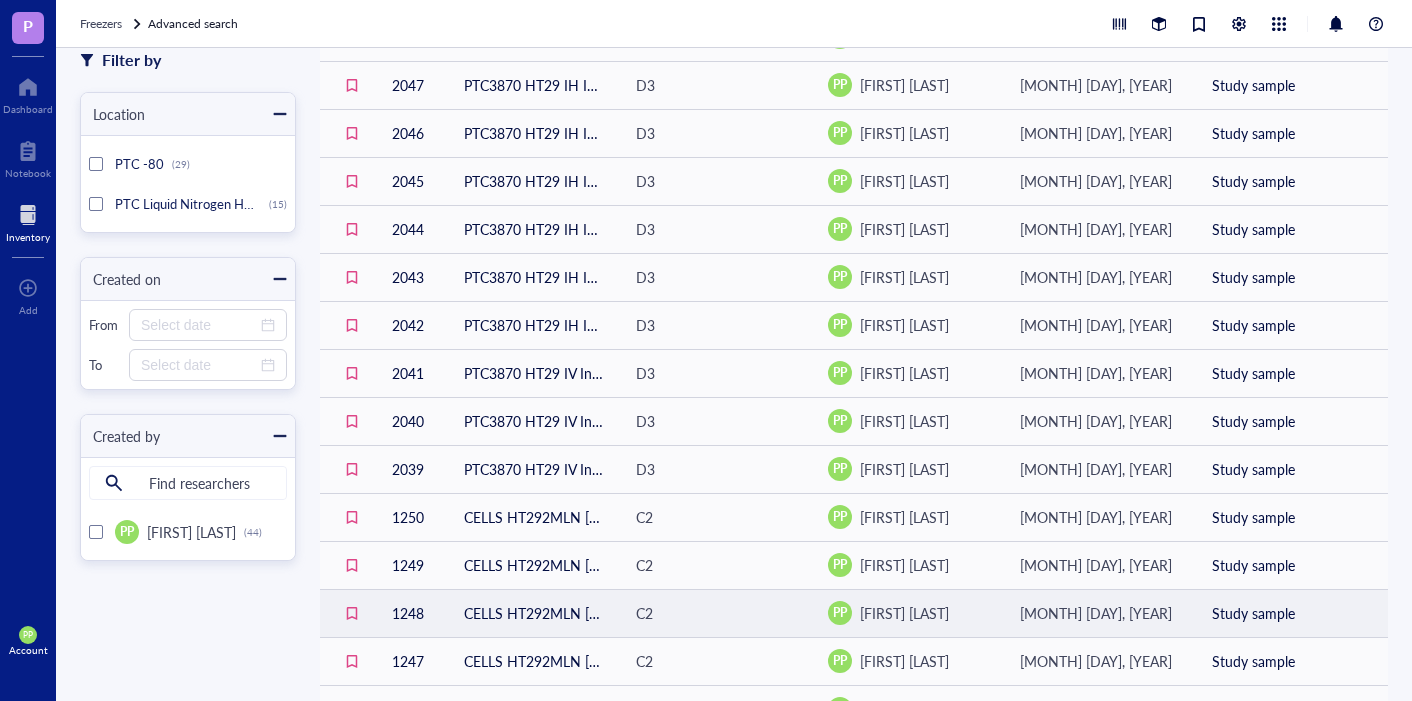 scroll, scrollTop: 461, scrollLeft: 0, axis: vertical 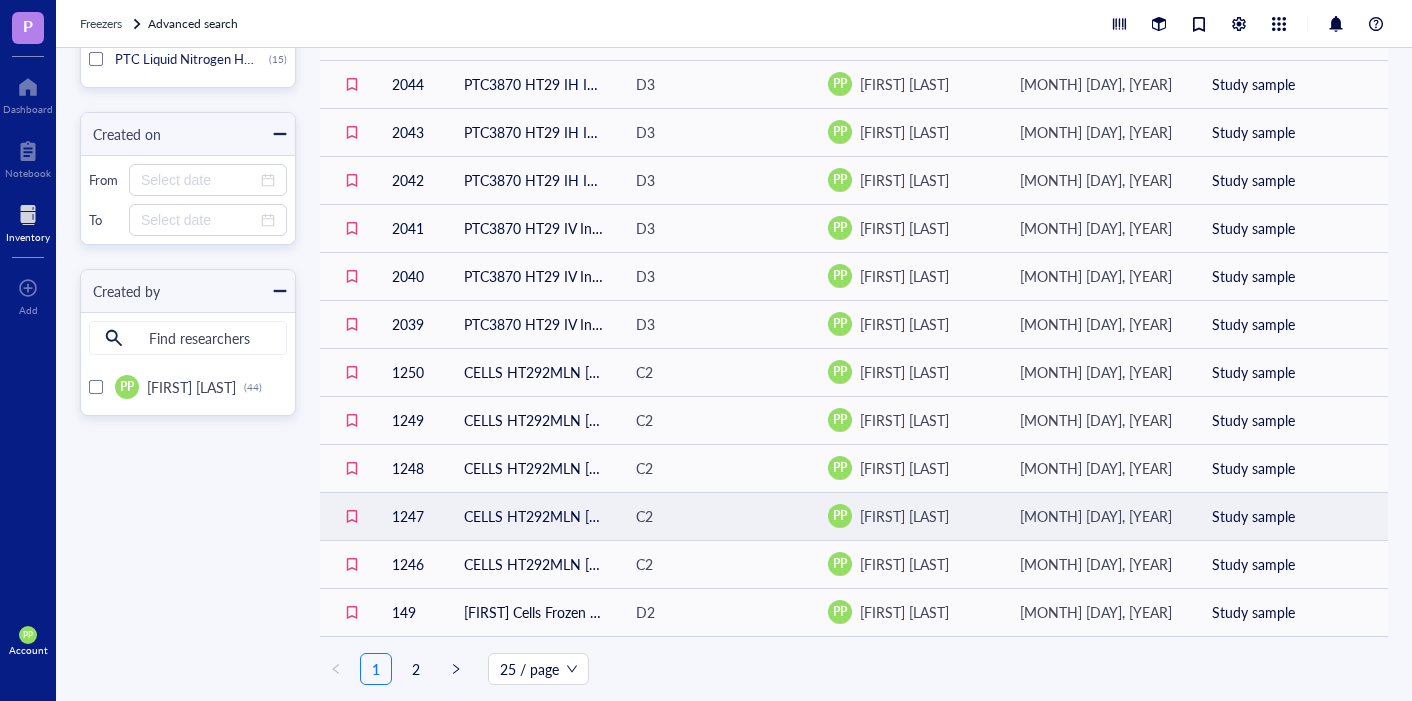 click on "CELLS HT292MLN [MONTH]-[DAY]-[YEAR]" at bounding box center [534, 516] 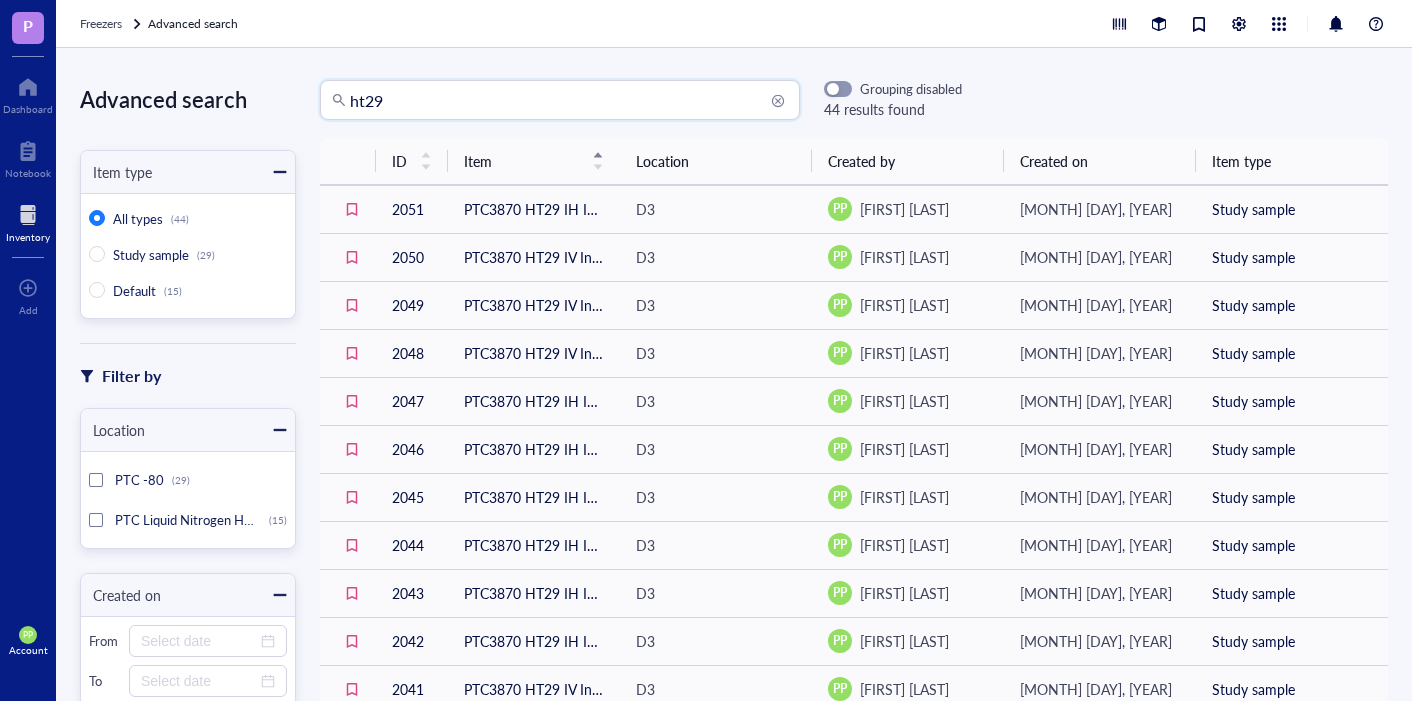 drag, startPoint x: 407, startPoint y: 99, endPoint x: 289, endPoint y: 83, distance: 119.0798 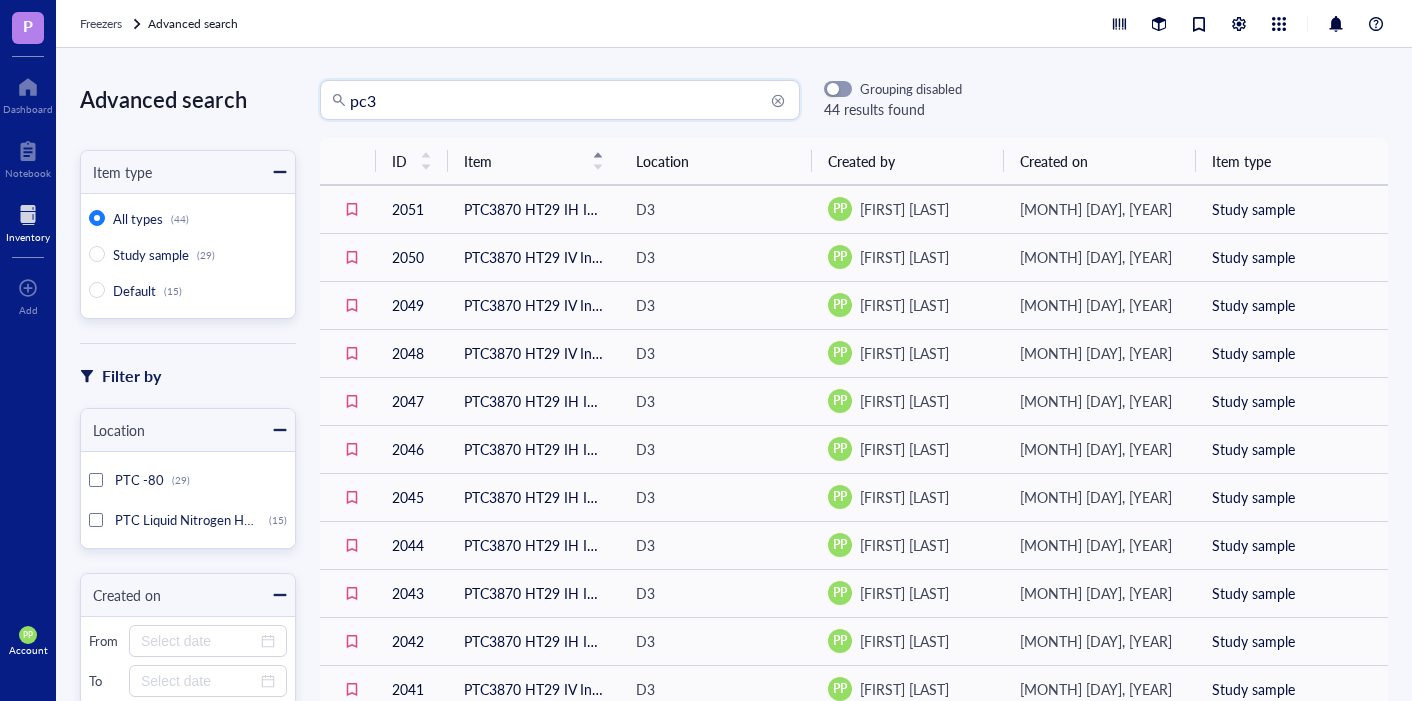 type on "pc3" 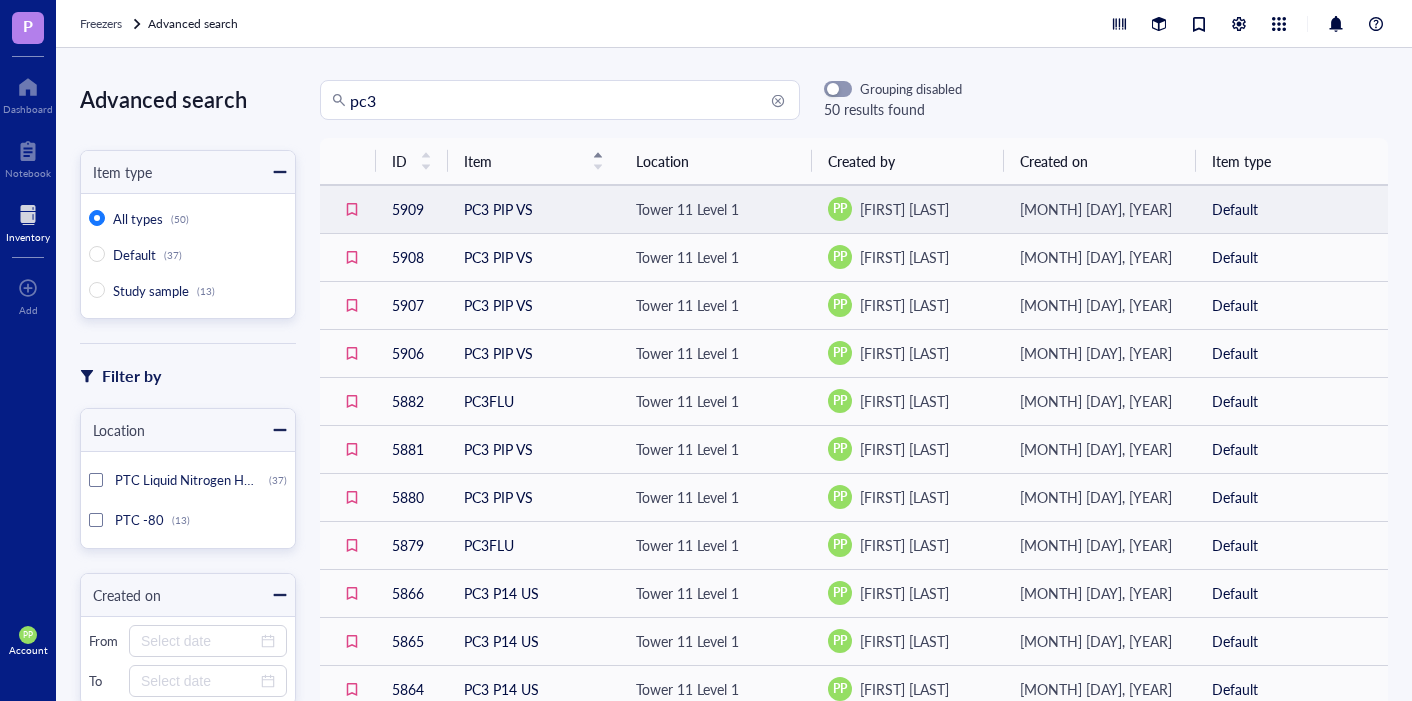 click on "PC3 PIP VS" at bounding box center (534, 209) 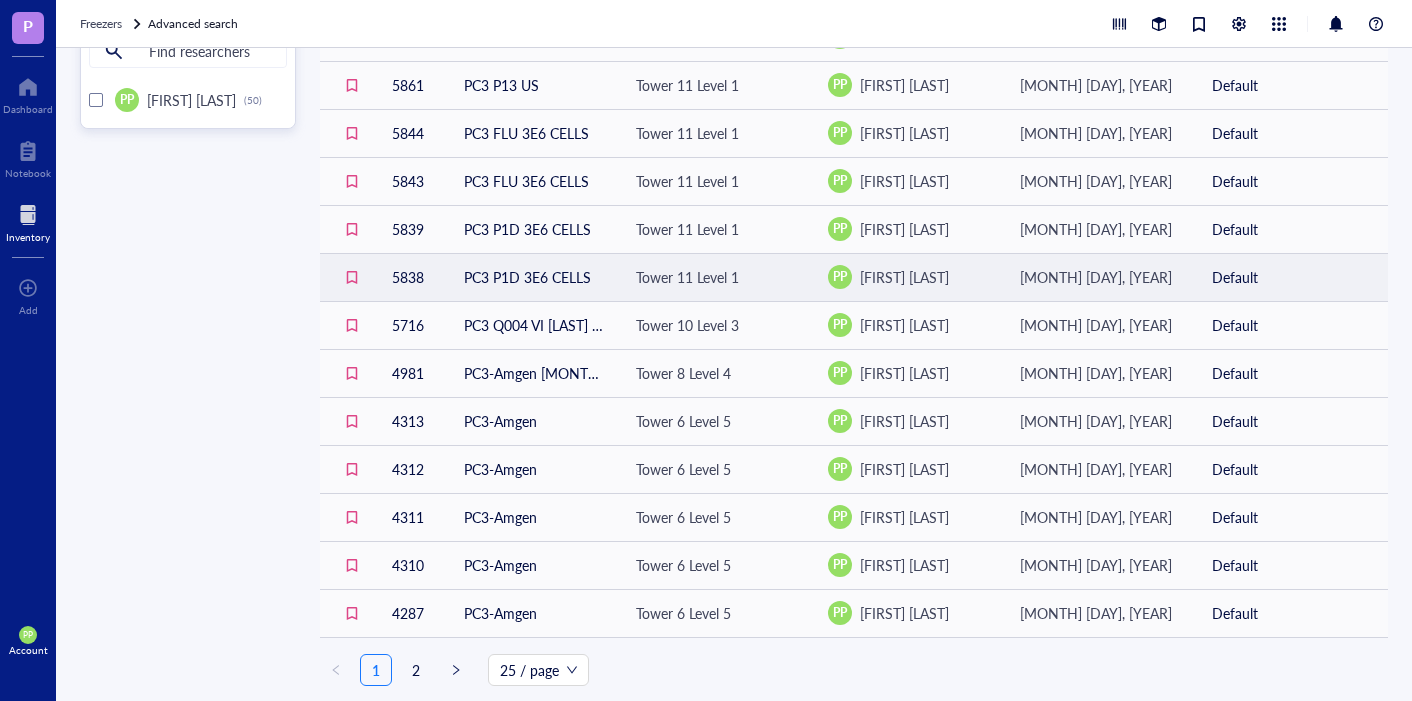 scroll, scrollTop: 749, scrollLeft: 0, axis: vertical 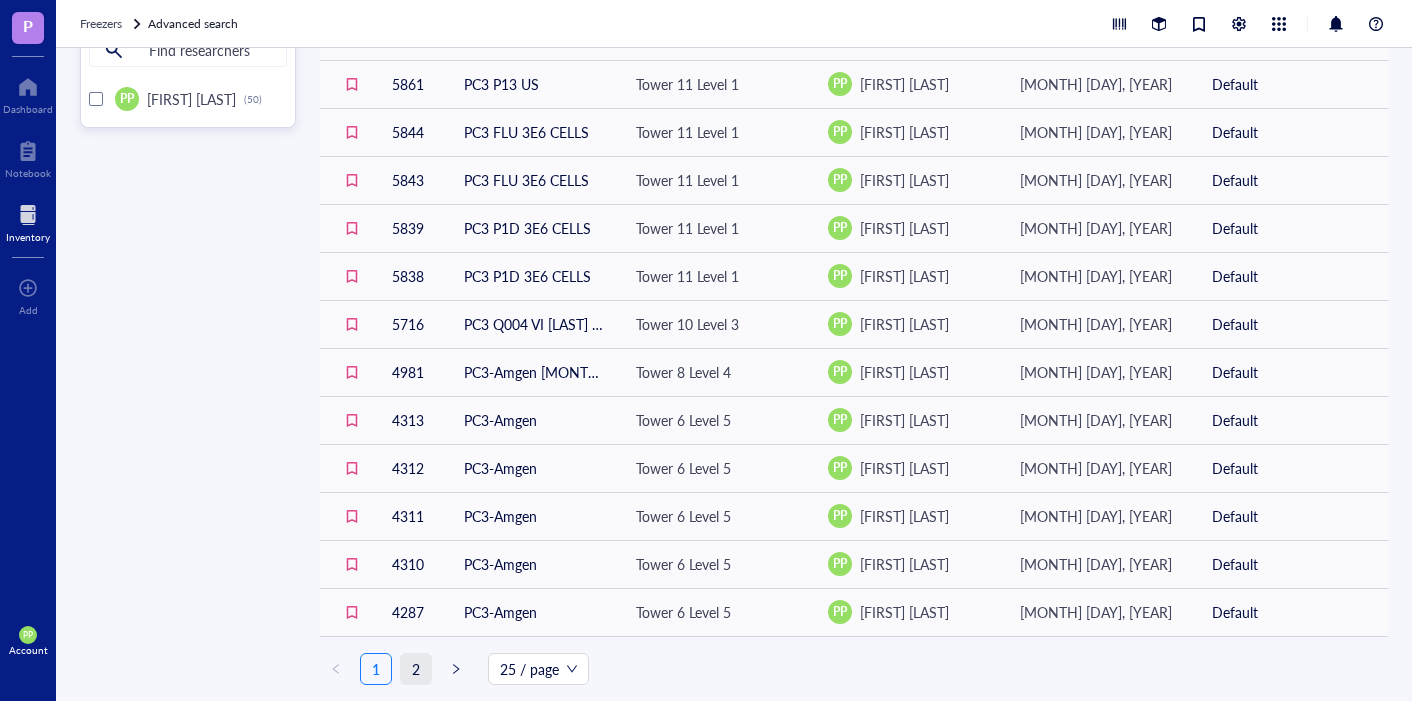 click on "2" at bounding box center (416, 669) 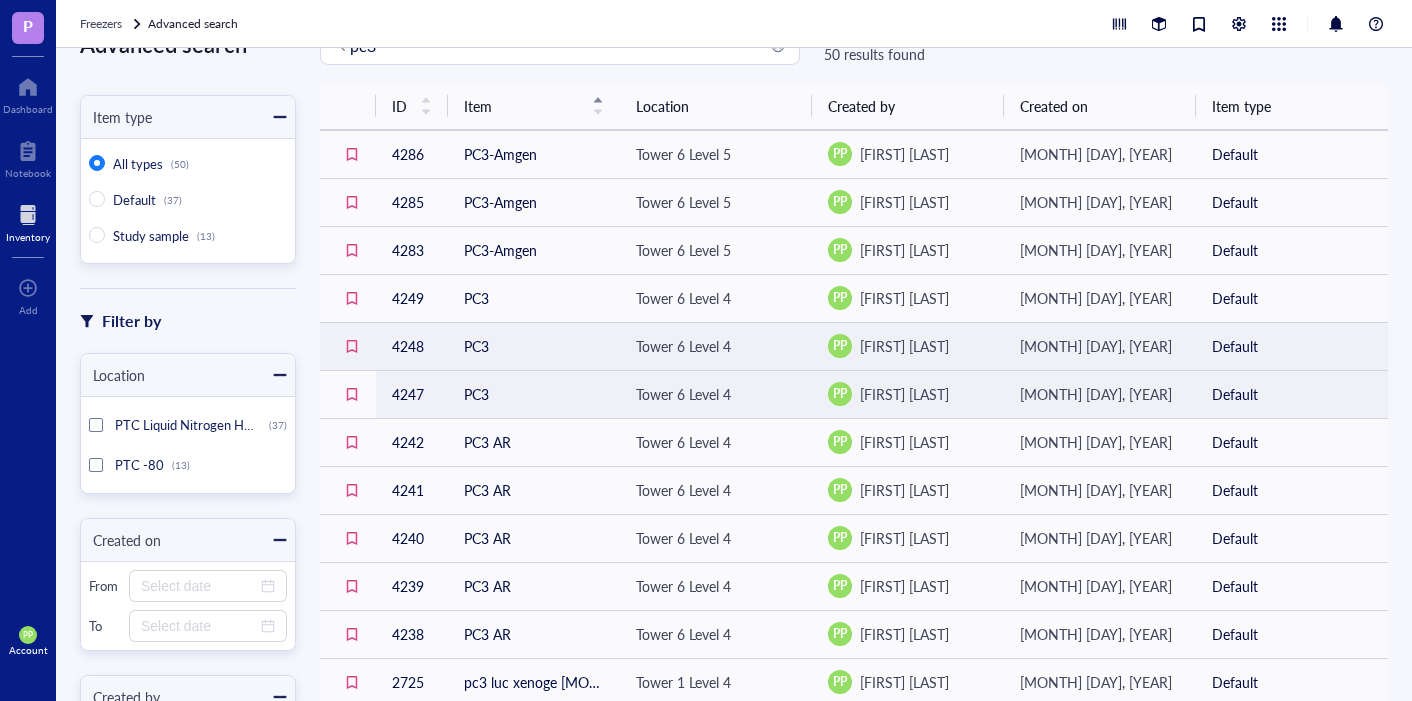 scroll, scrollTop: 0, scrollLeft: 0, axis: both 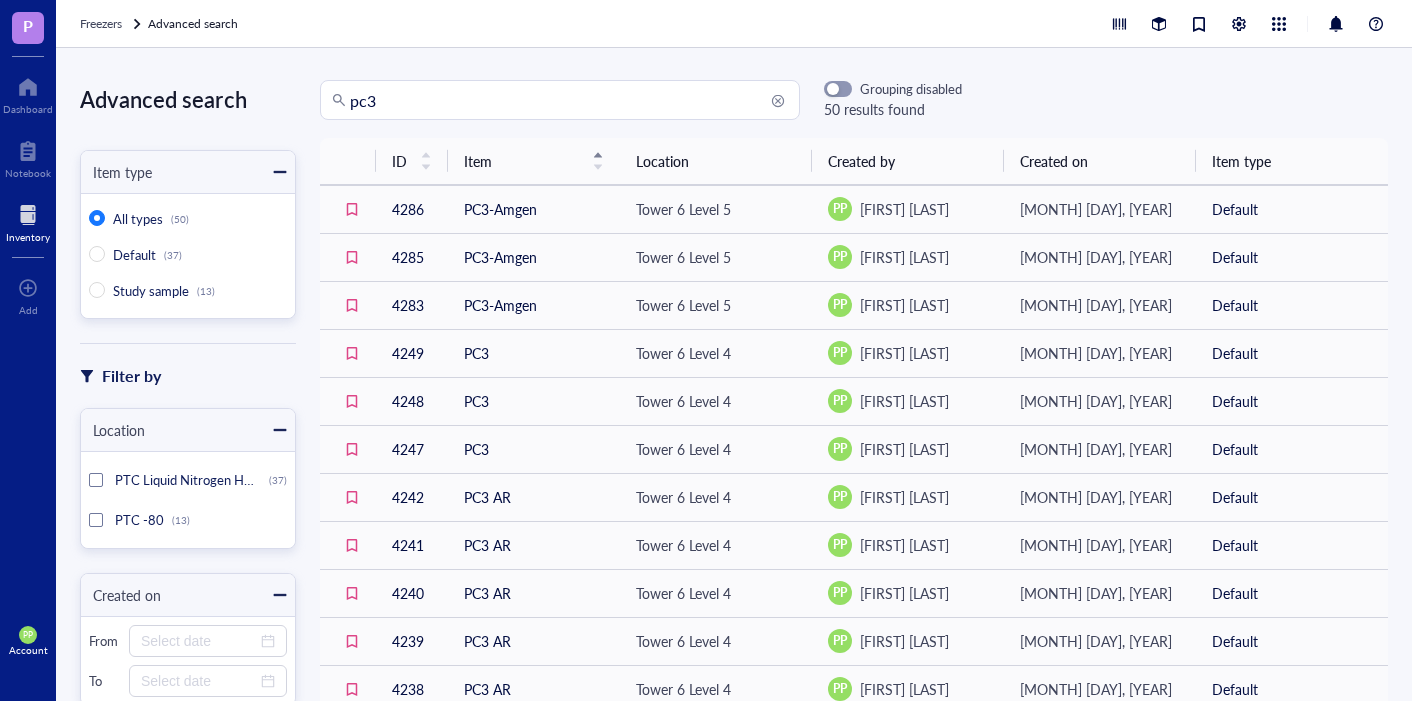 click on "P" at bounding box center [28, 28] 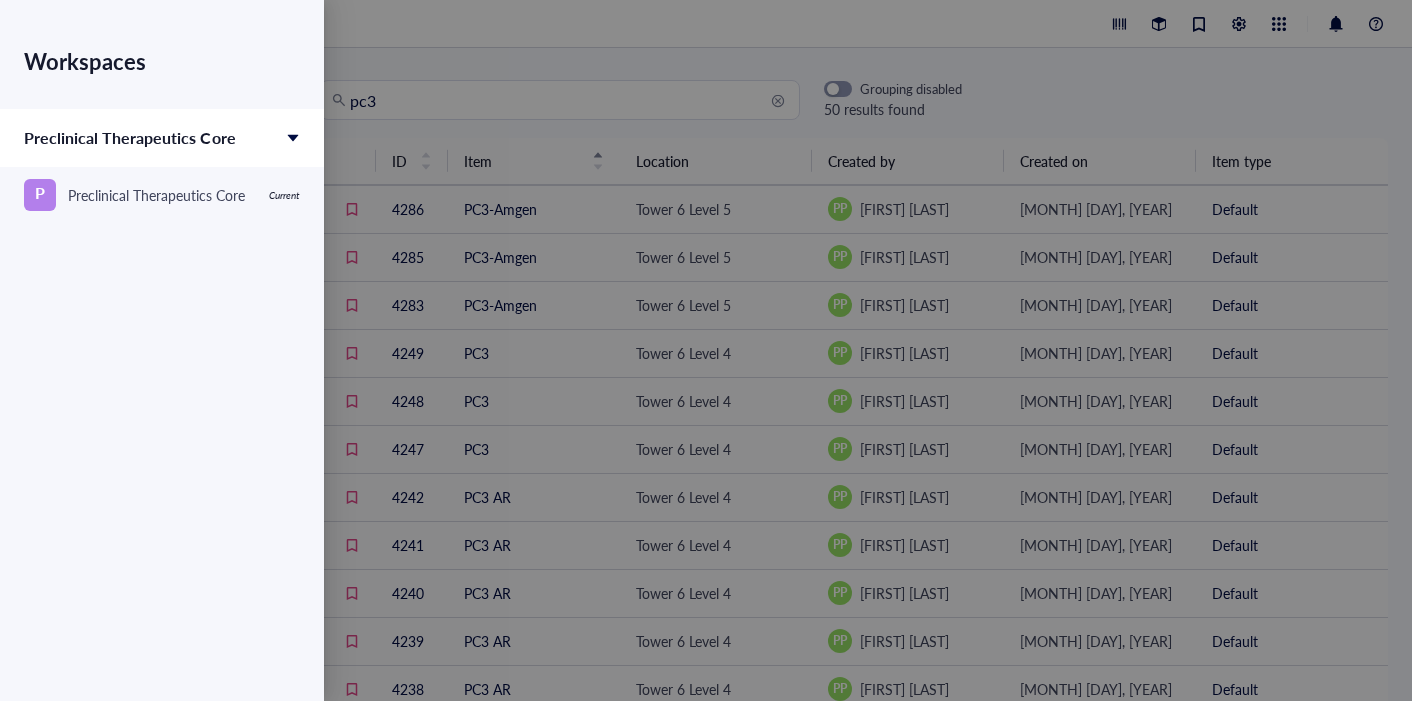 click at bounding box center [706, 350] 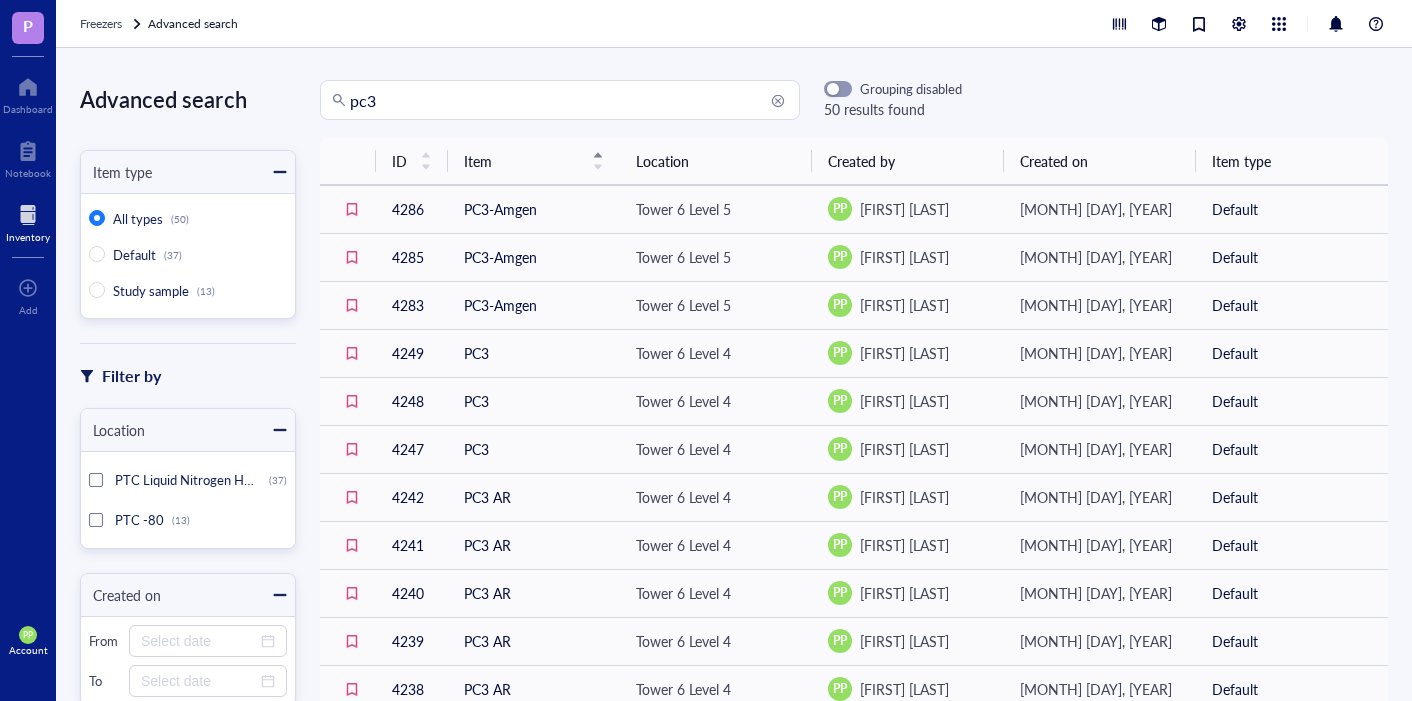 click on "Account" at bounding box center (28, 650) 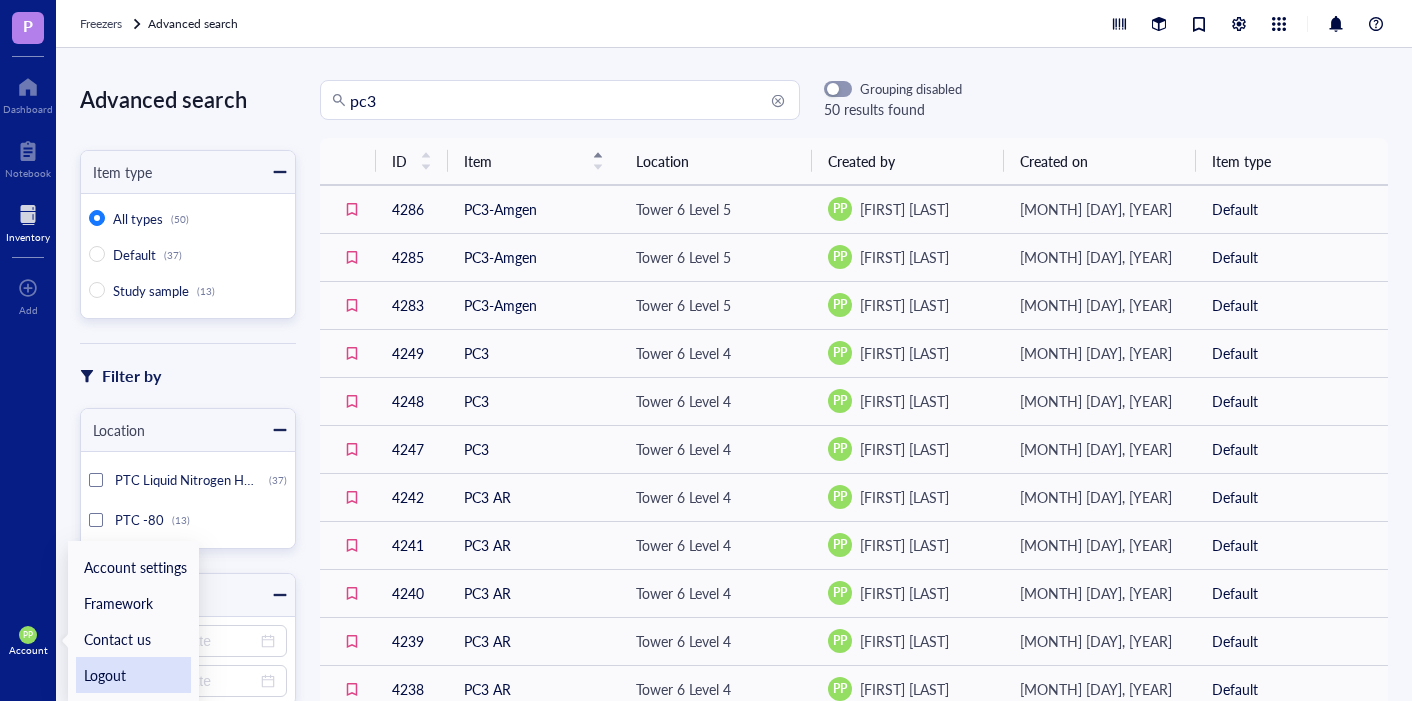 click on "Logout" at bounding box center (133, 675) 